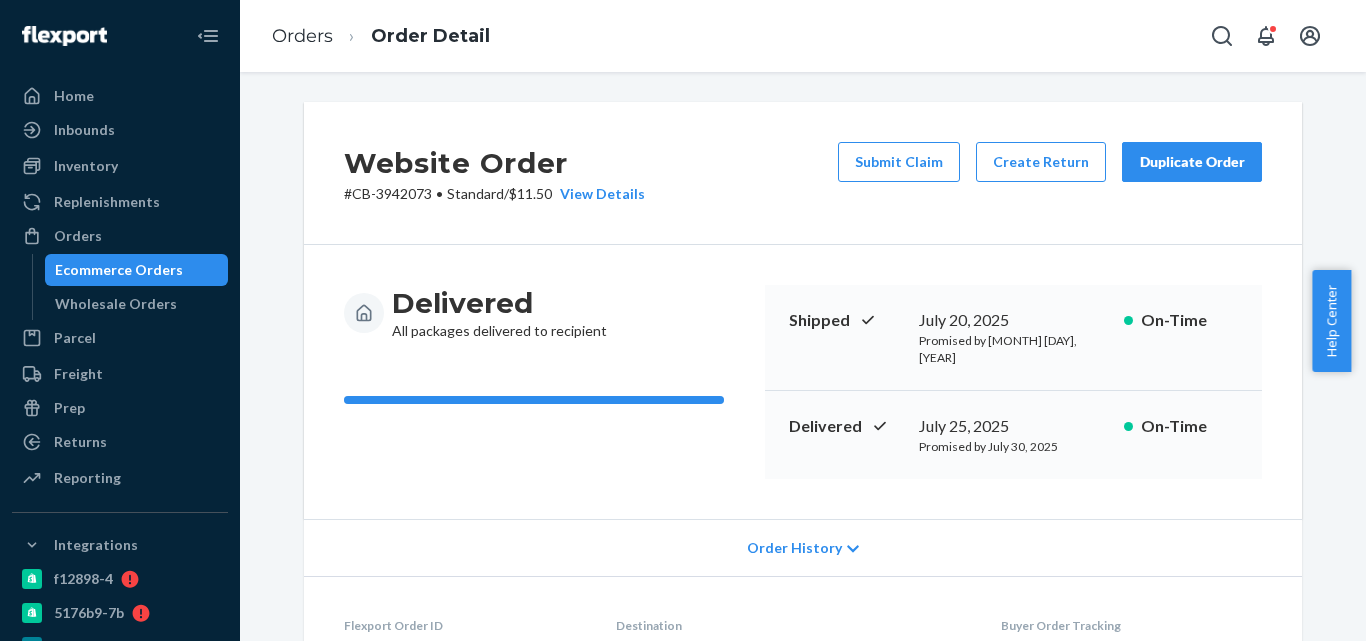 scroll, scrollTop: 0, scrollLeft: 0, axis: both 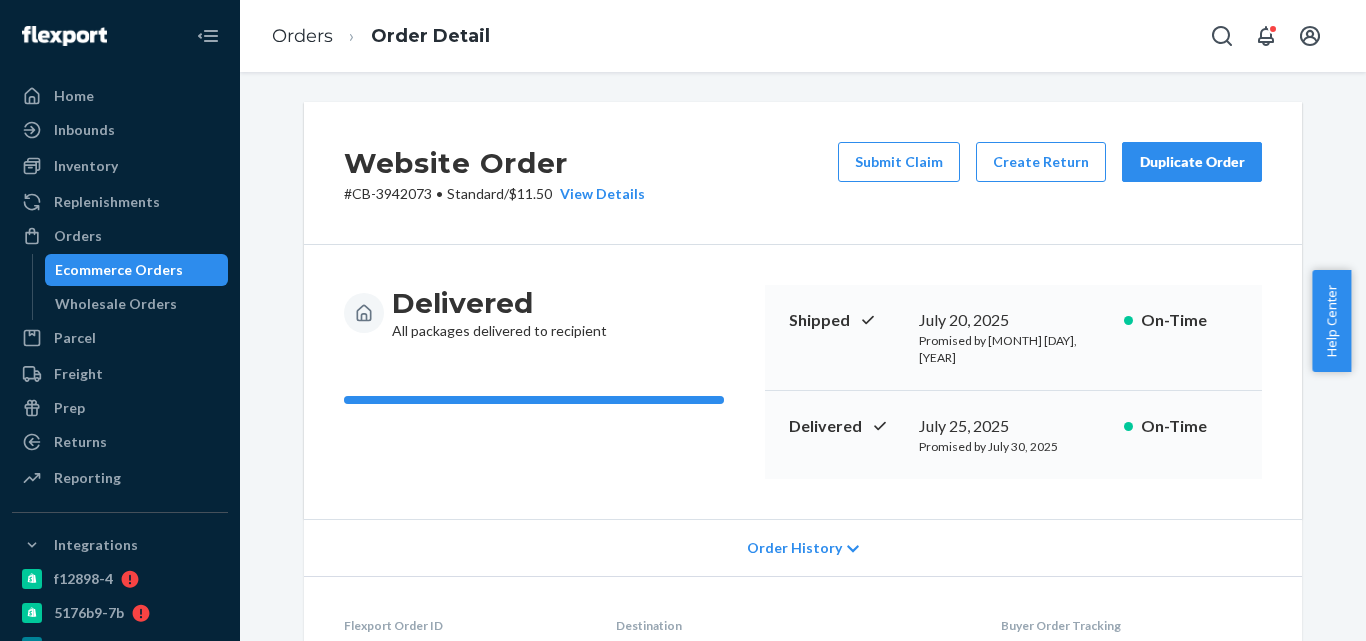 click on "Ecommerce Orders" at bounding box center [119, 270] 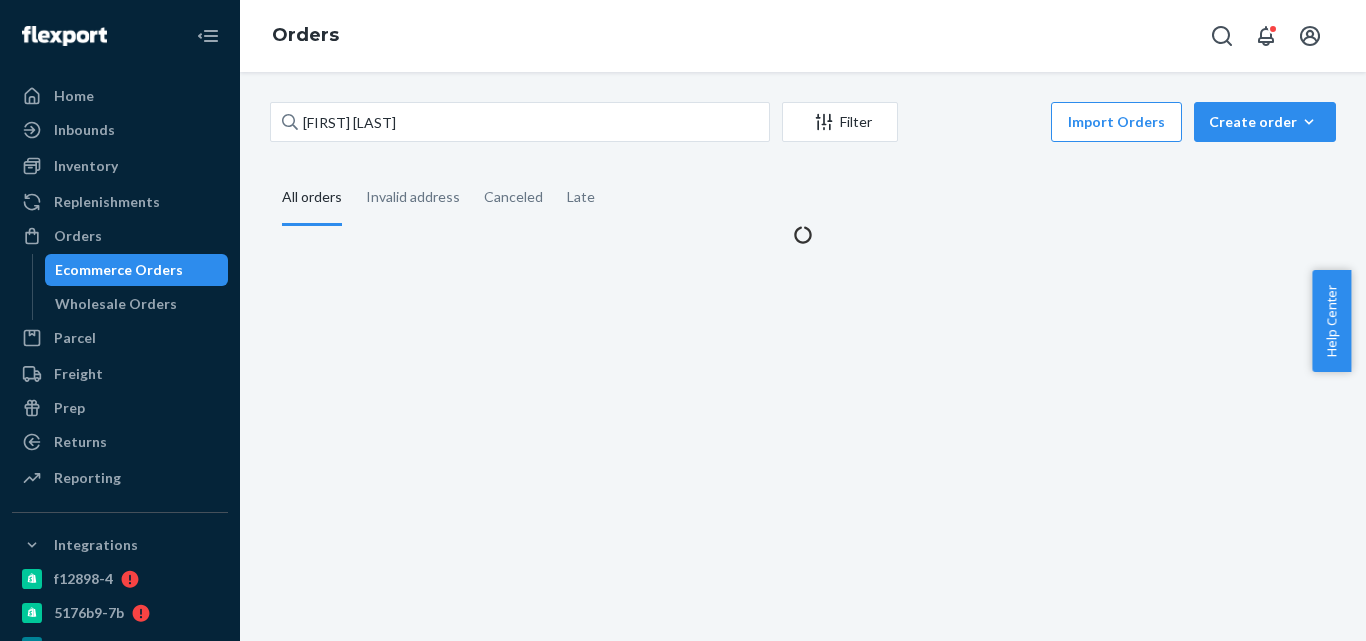 scroll, scrollTop: 0, scrollLeft: 0, axis: both 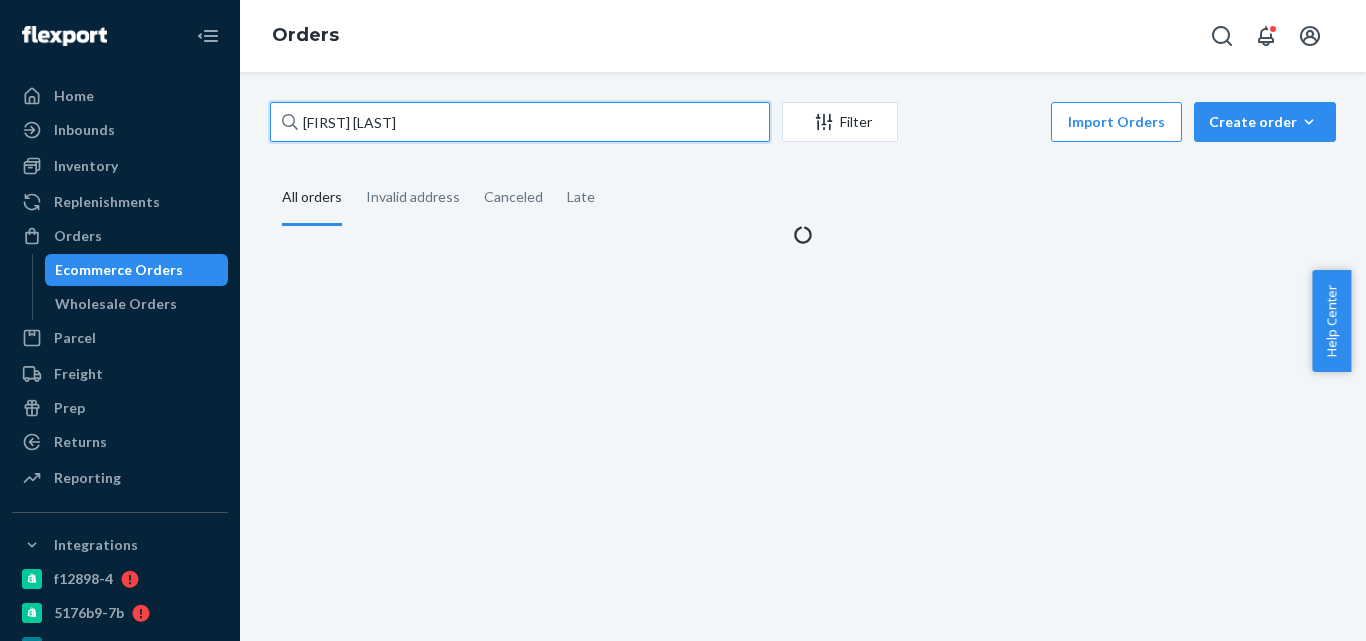 drag, startPoint x: 425, startPoint y: 113, endPoint x: 290, endPoint y: 116, distance: 135.03333 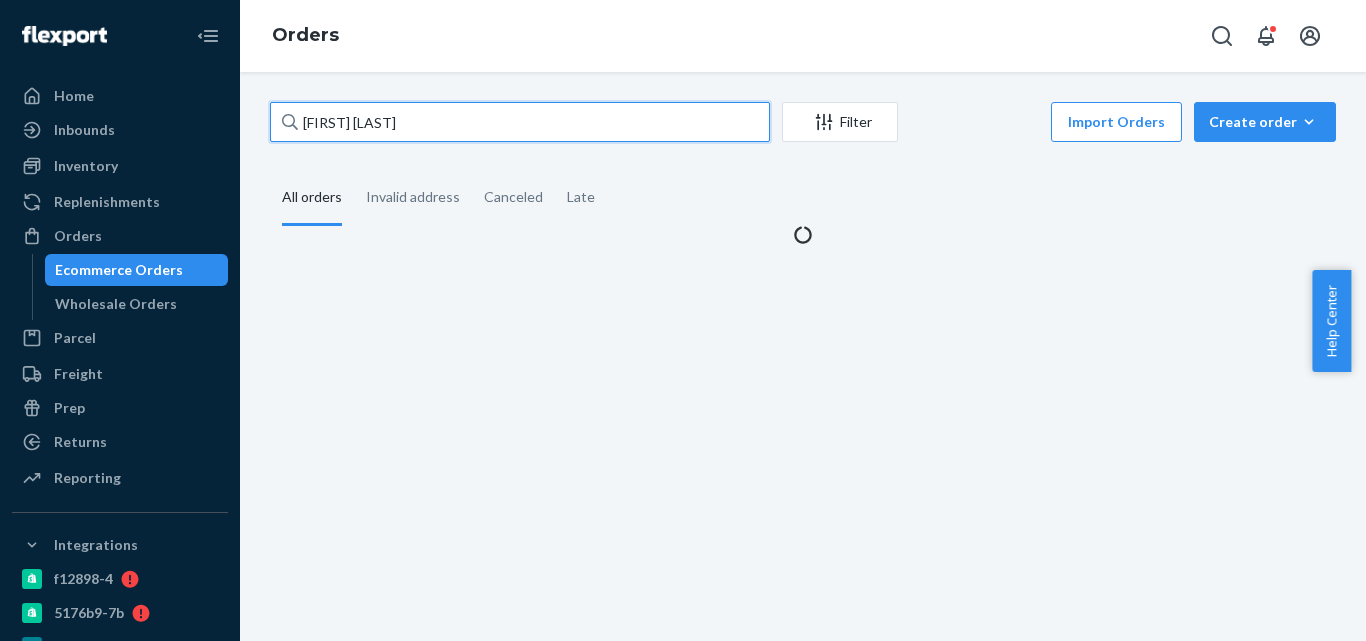 click on "[FIRST] [LAST]" at bounding box center [520, 122] 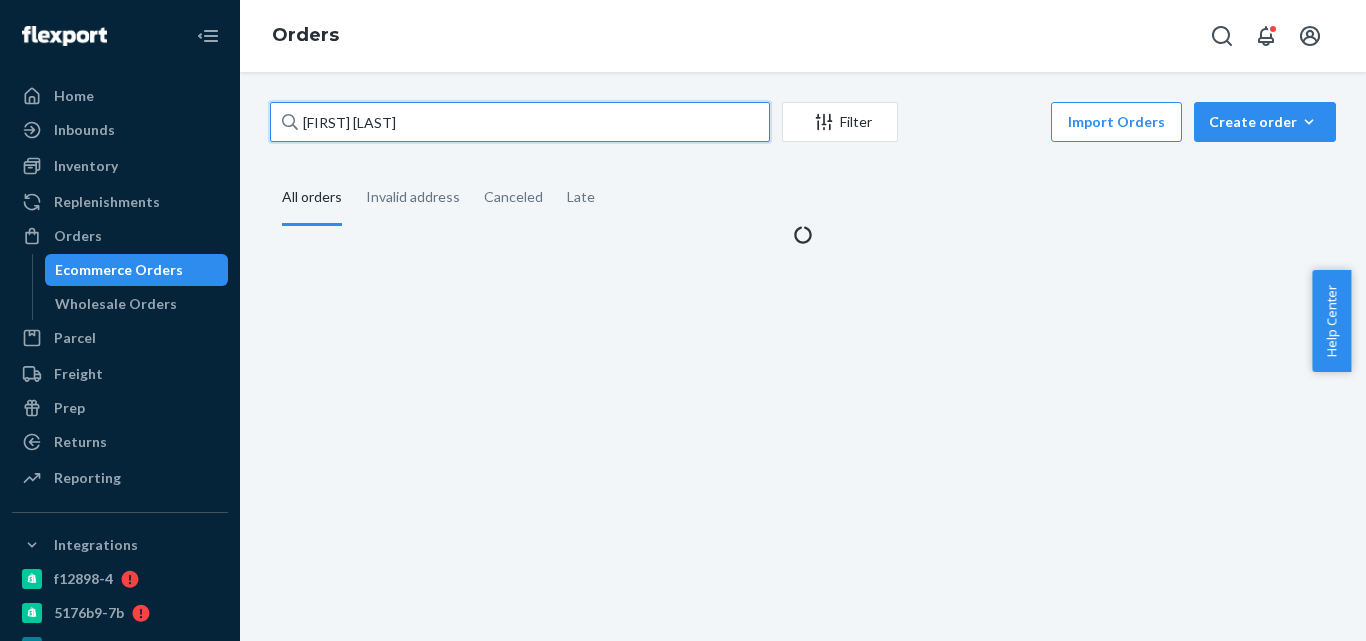 paste on "[NUMBER]" 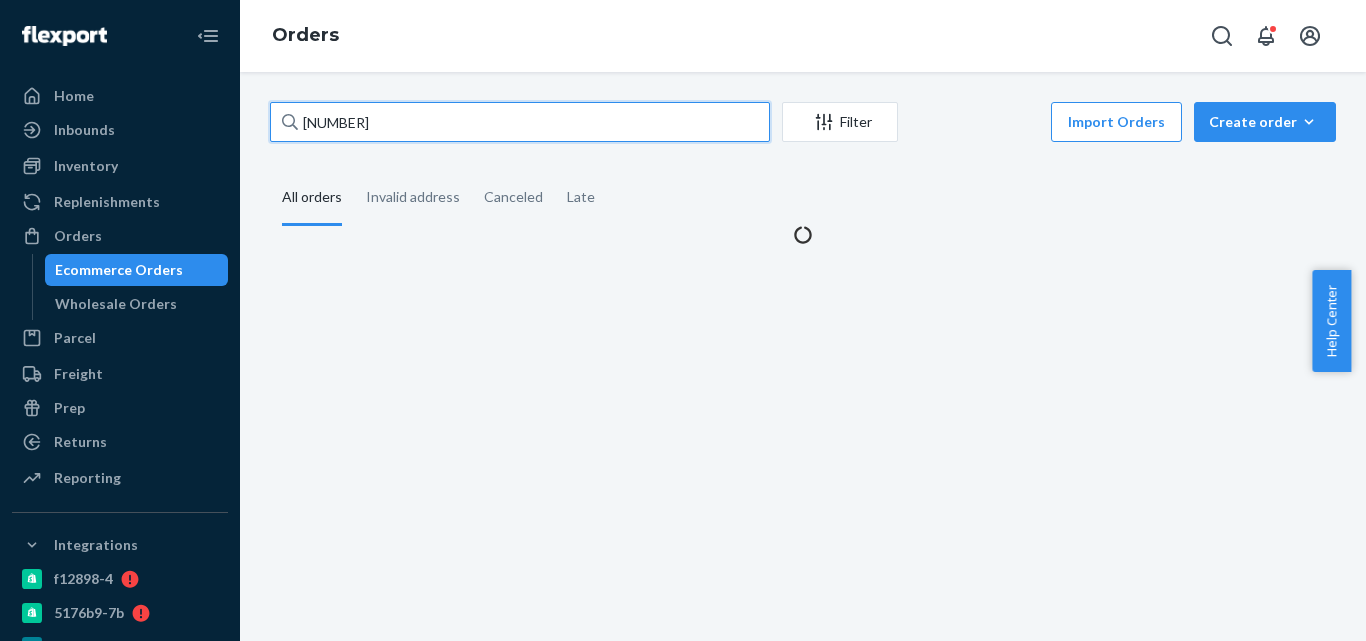 type on "[NUMBER]" 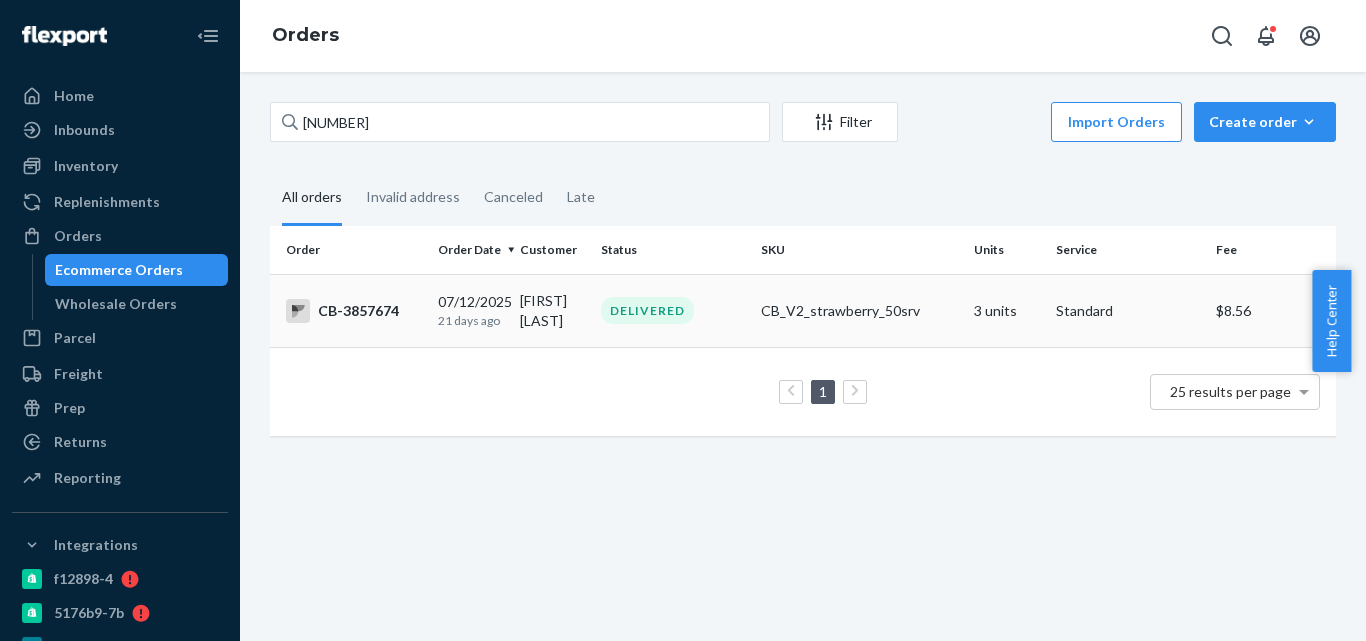 click on "DELIVERED" at bounding box center (673, 310) 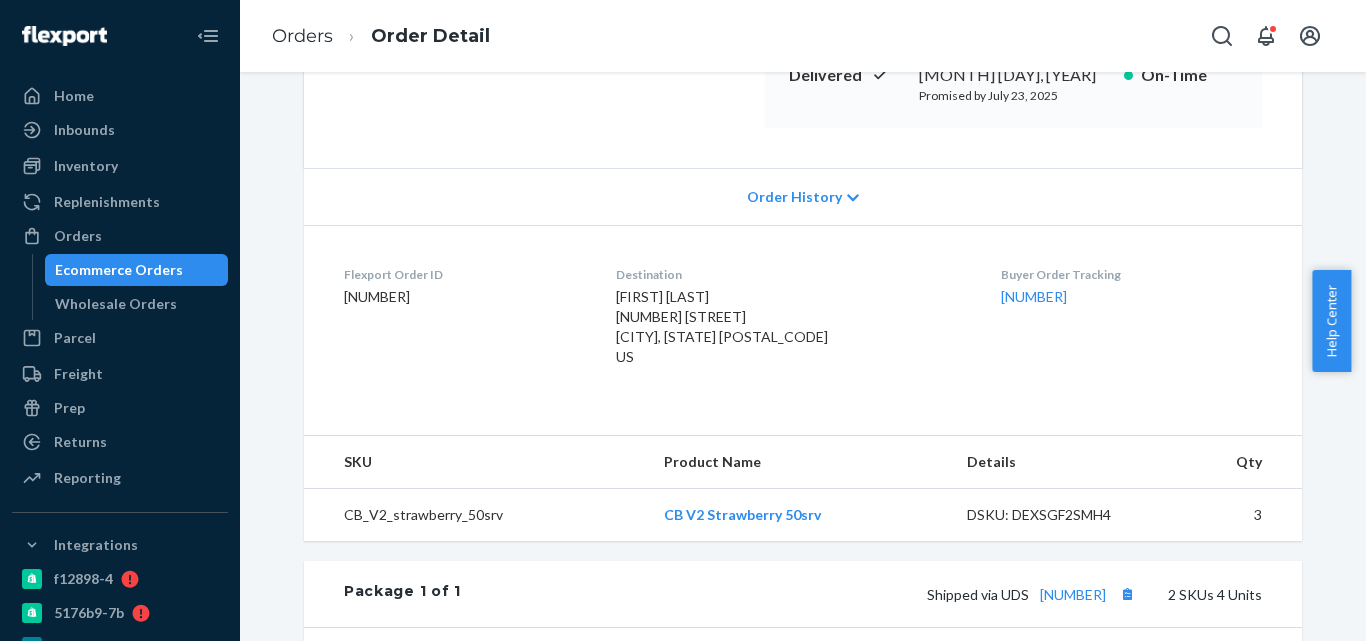 scroll, scrollTop: 400, scrollLeft: 0, axis: vertical 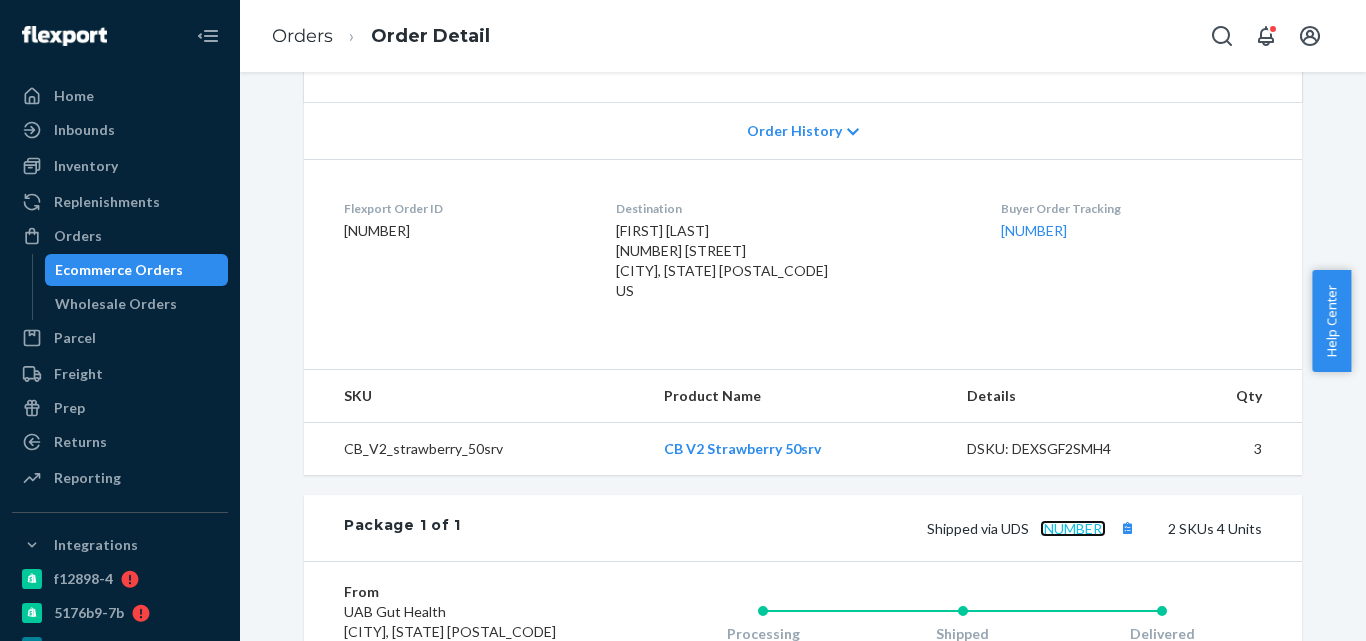 click on "[NUMBER]" at bounding box center [1073, 528] 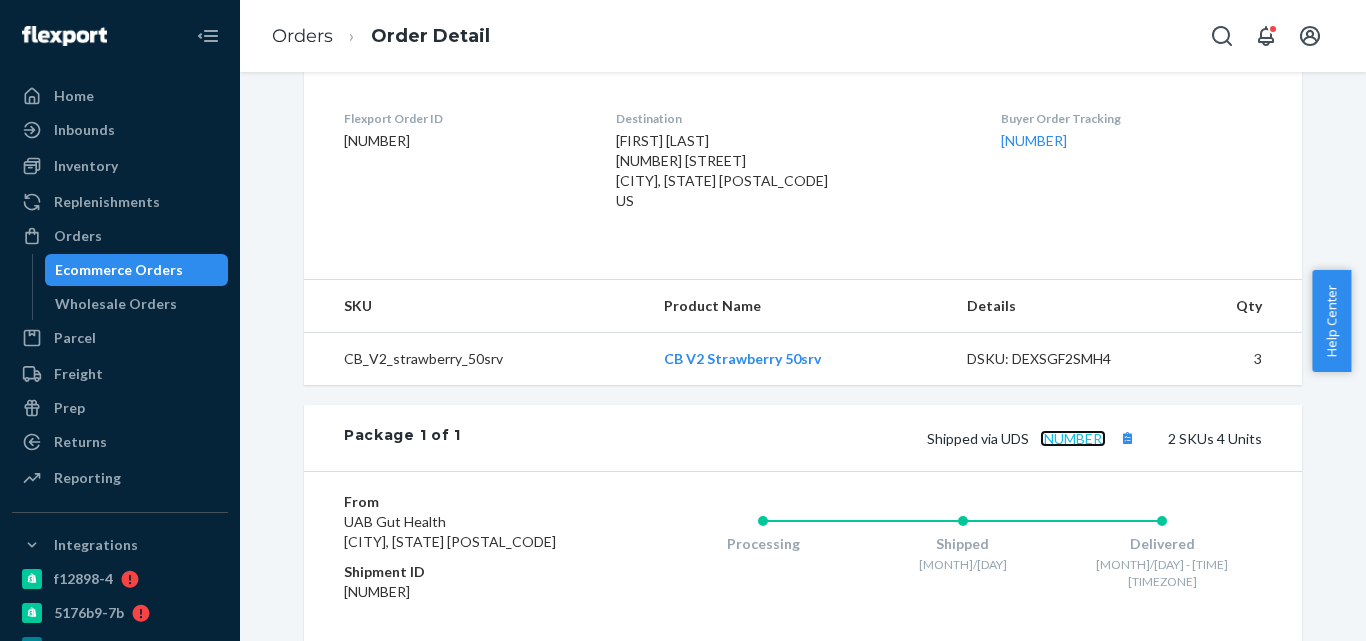 scroll, scrollTop: 600, scrollLeft: 0, axis: vertical 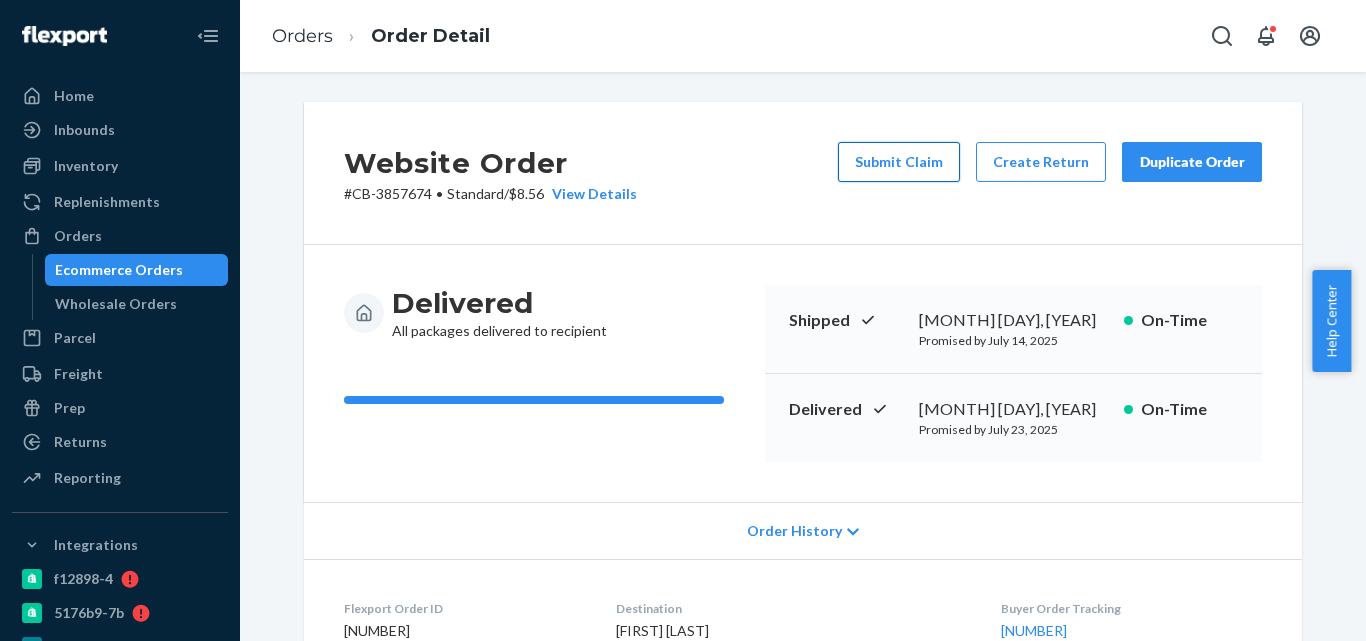 click on "Submit Claim" at bounding box center [899, 162] 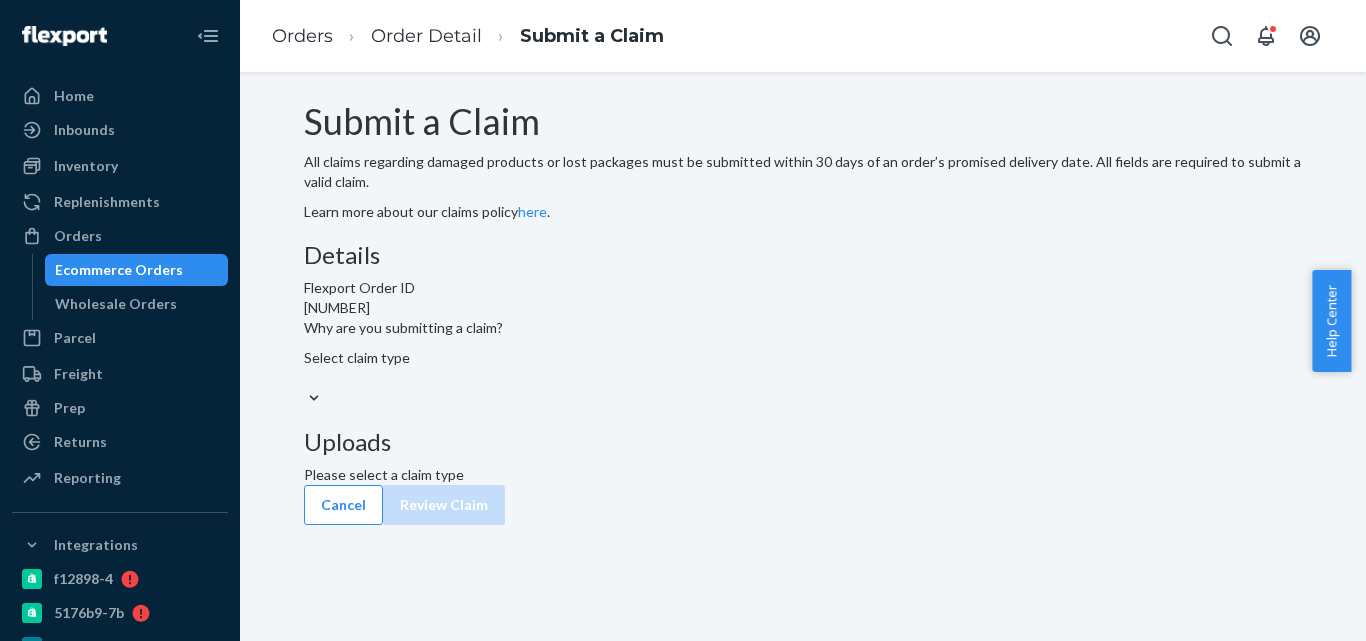 click at bounding box center (803, 398) 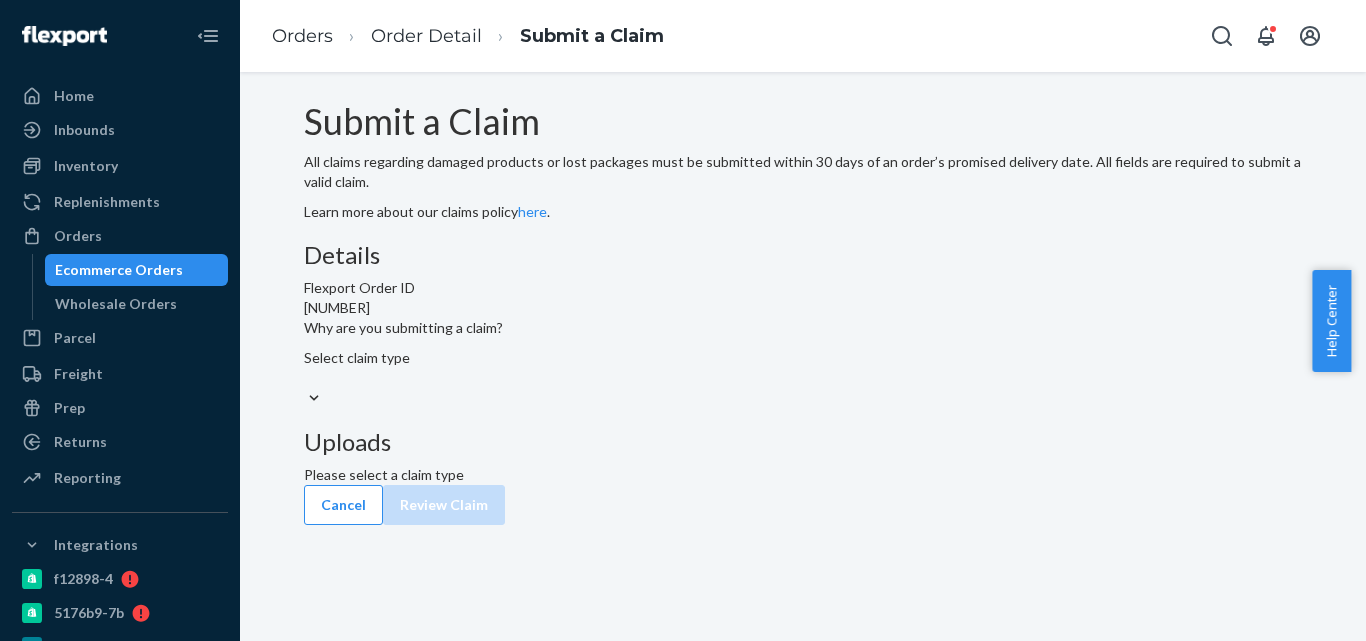 click on "Why are you submitting a claim? Select claim type" at bounding box center [305, 378] 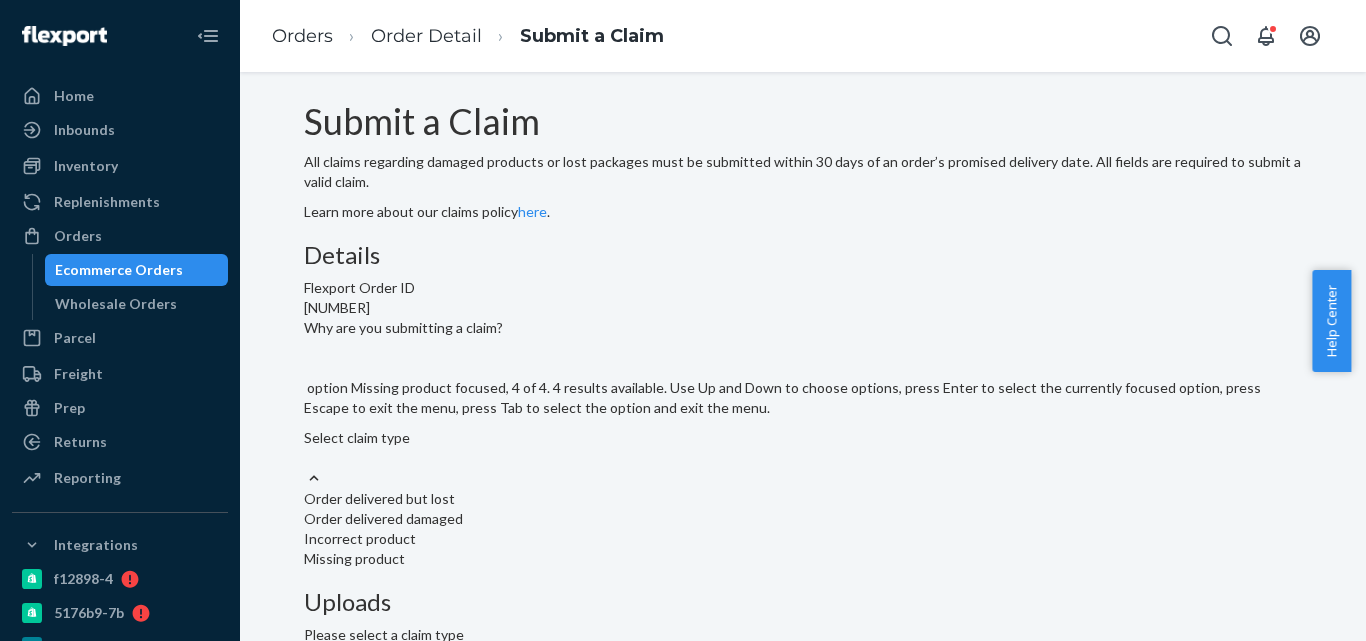 click on "Missing product" at bounding box center (803, 559) 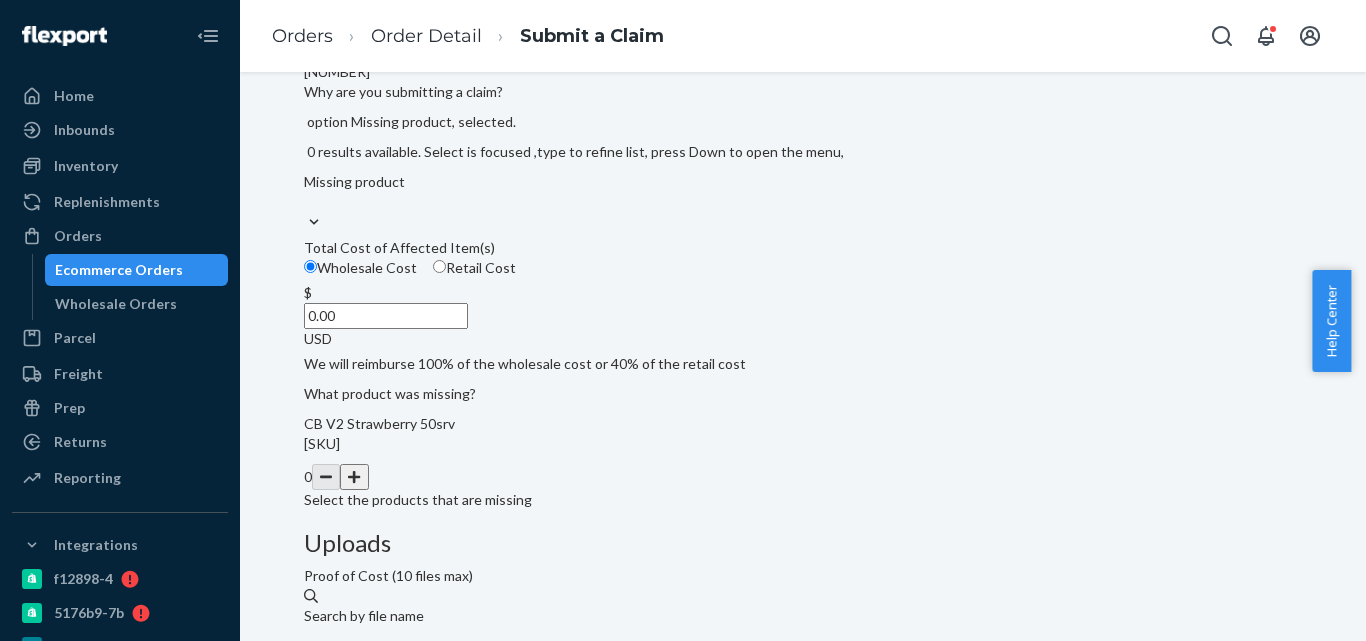 scroll, scrollTop: 300, scrollLeft: 0, axis: vertical 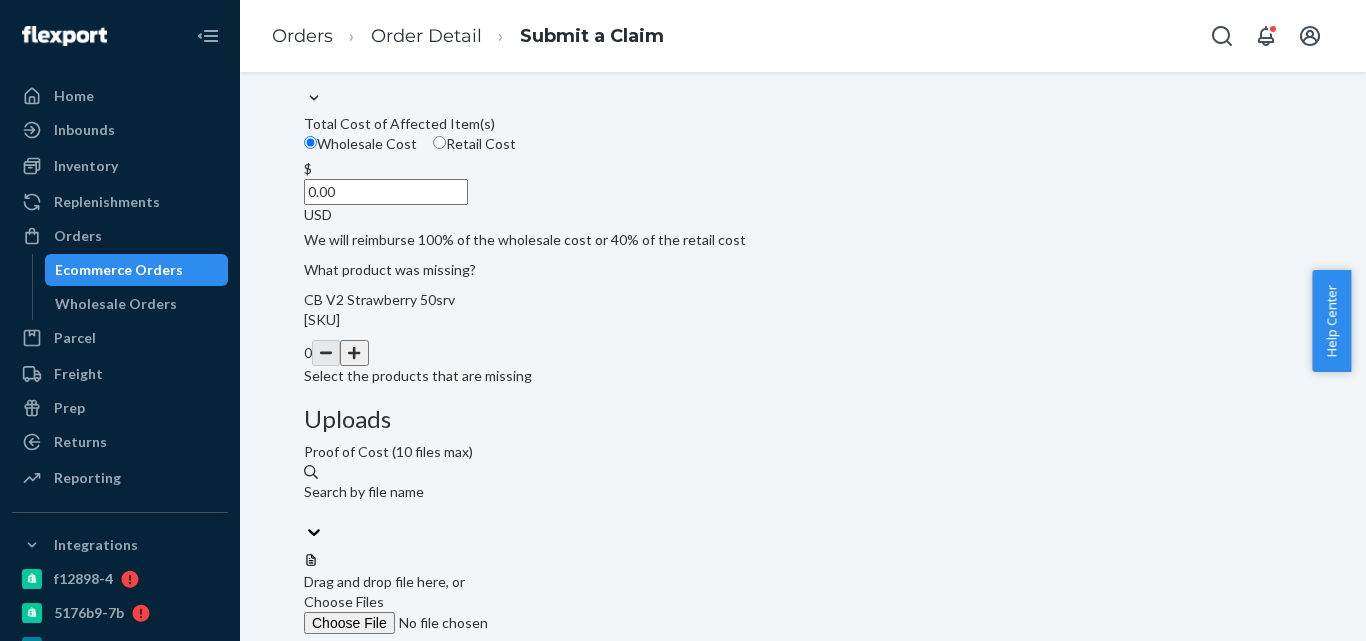 click at bounding box center [354, 353] 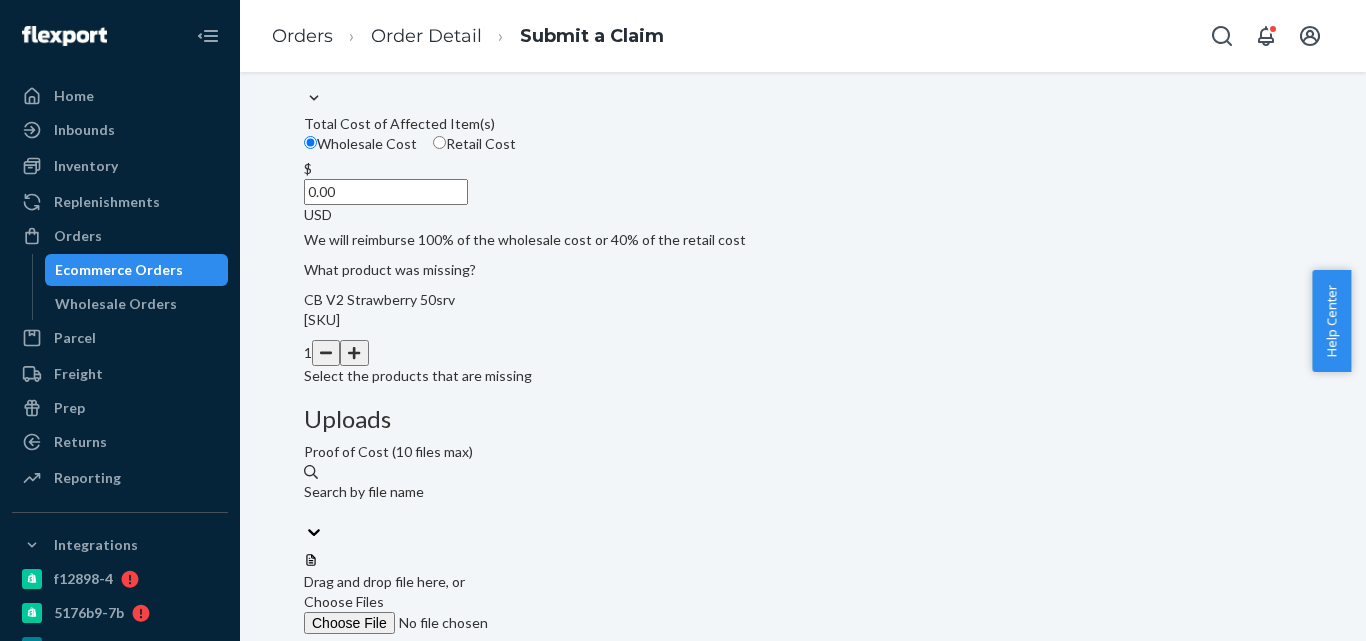 drag, startPoint x: 603, startPoint y: 617, endPoint x: 622, endPoint y: 595, distance: 29.068884 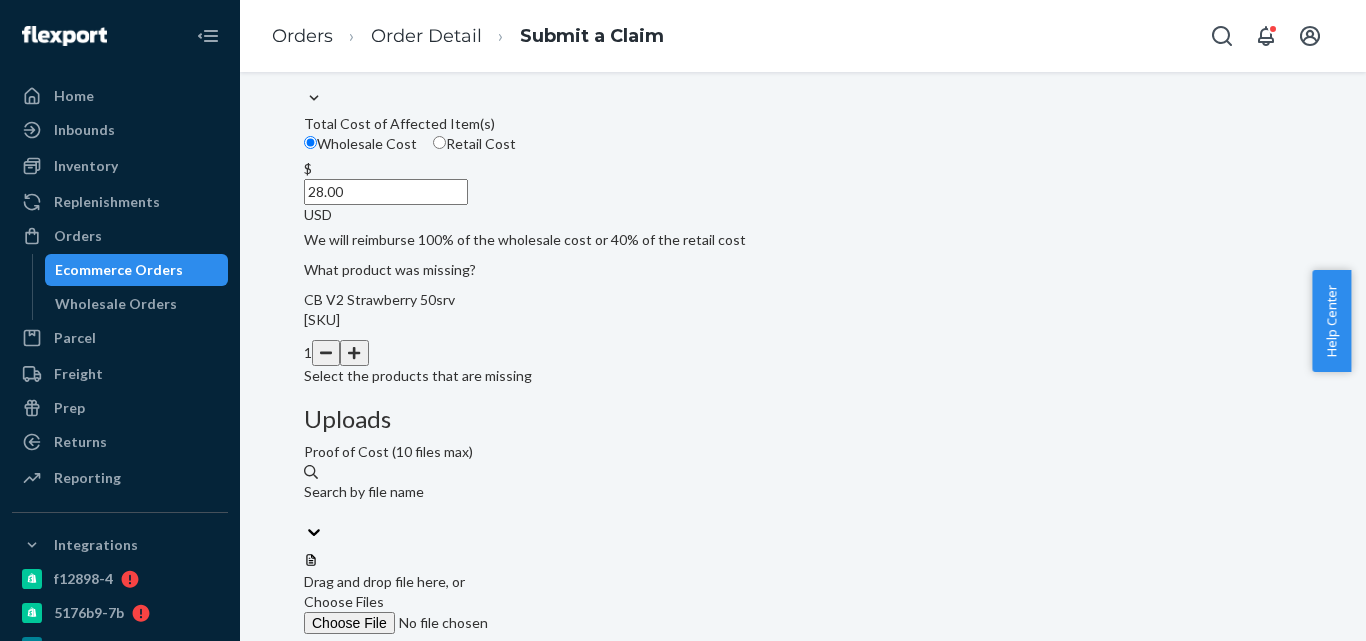 type on "28.00" 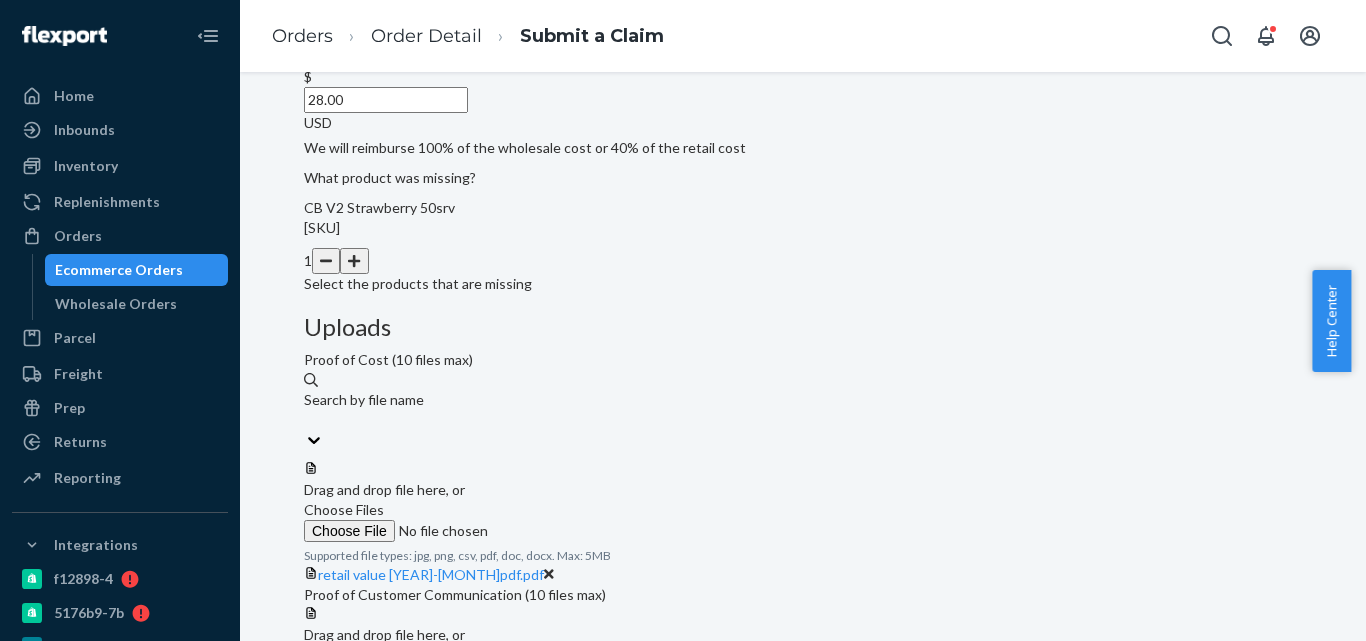 scroll, scrollTop: 528, scrollLeft: 0, axis: vertical 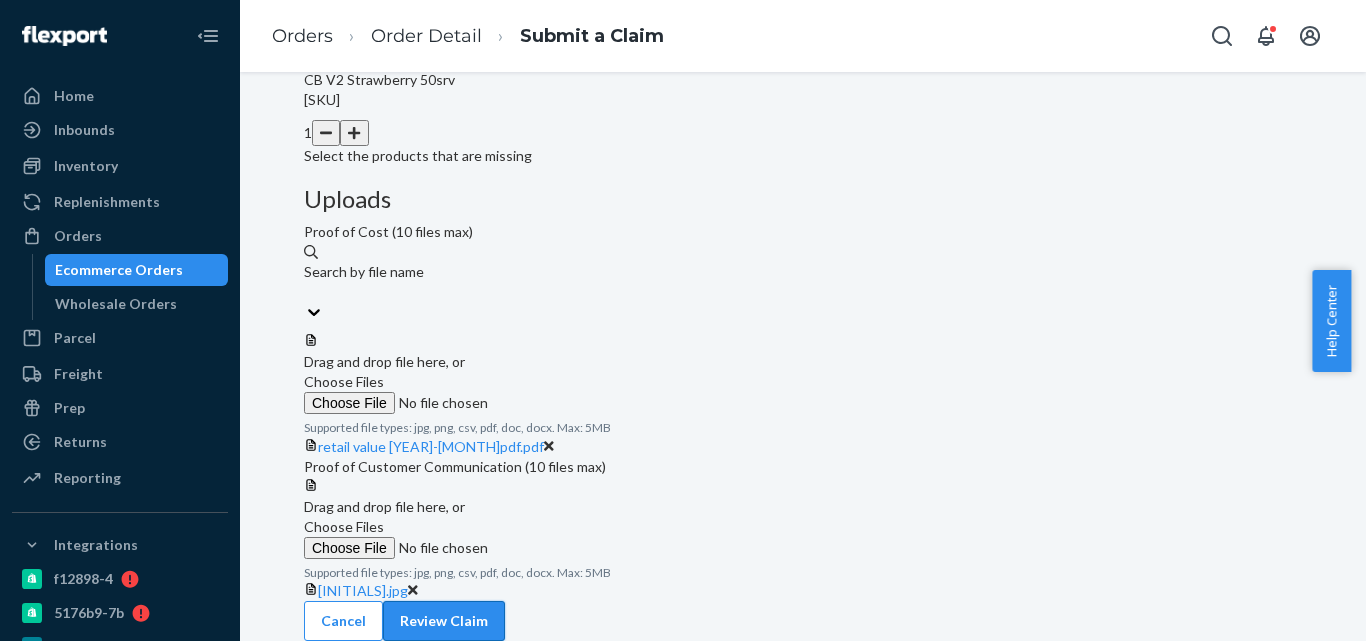 click on "Review Claim" at bounding box center [444, 621] 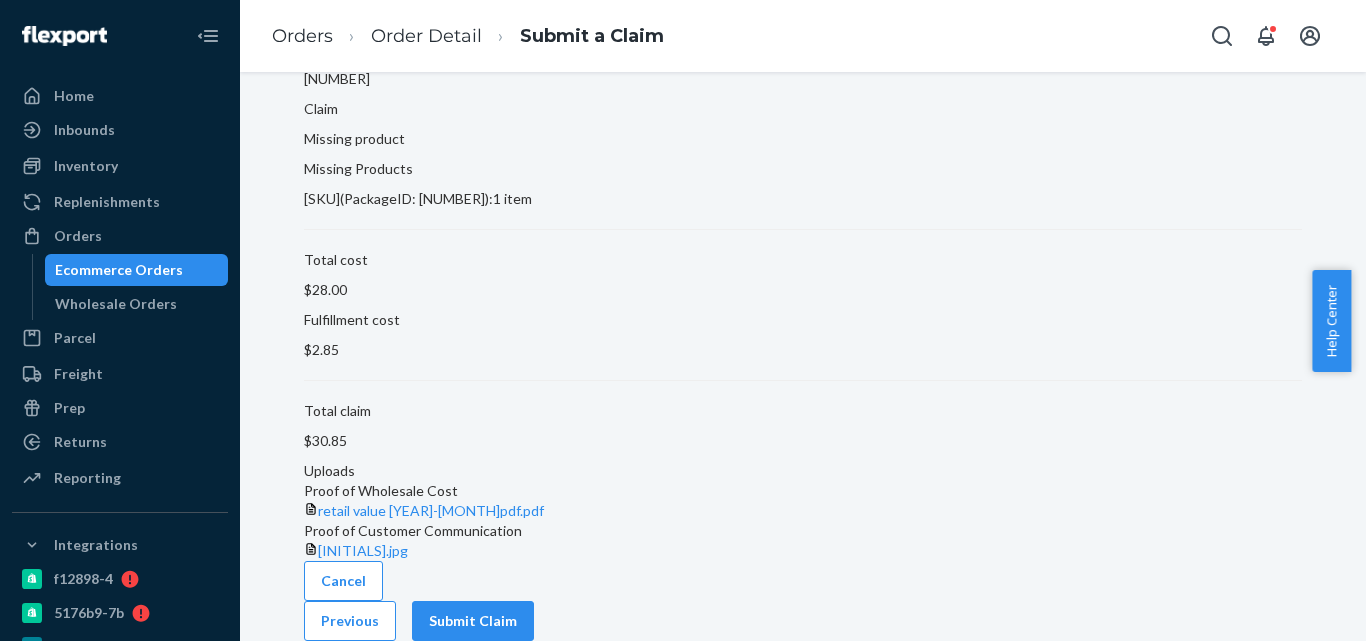 scroll, scrollTop: 216, scrollLeft: 0, axis: vertical 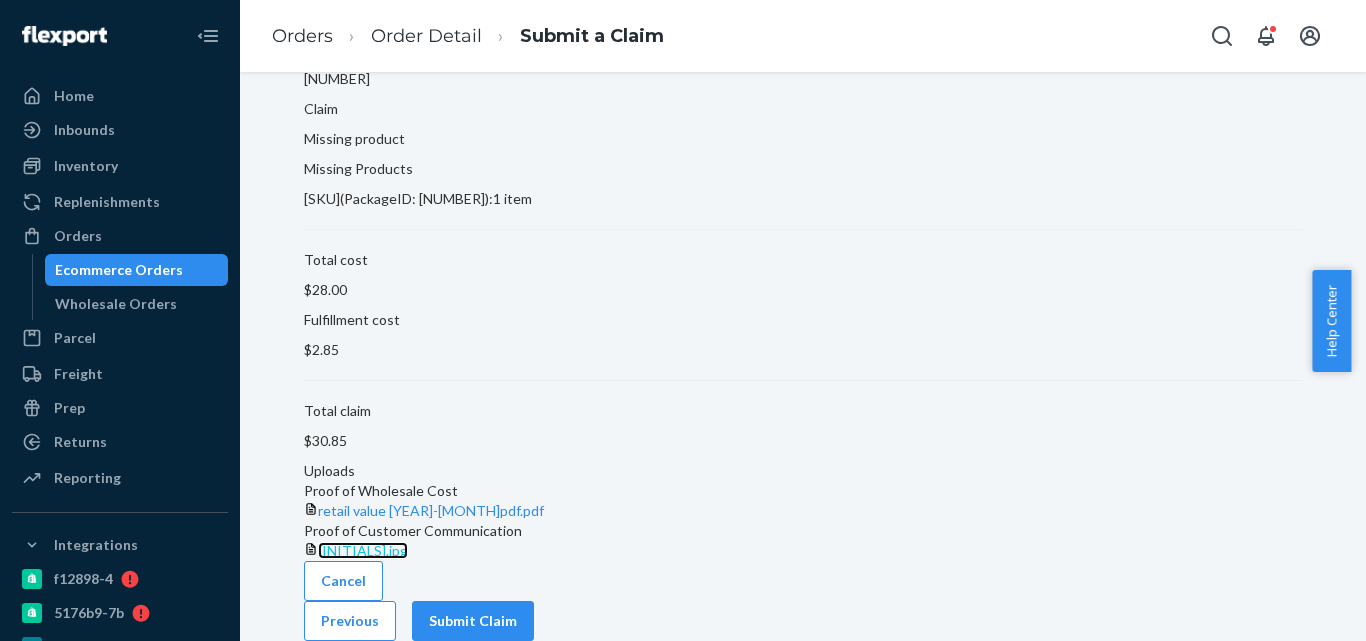 click on "[INITIALS].jpg" at bounding box center (363, 550) 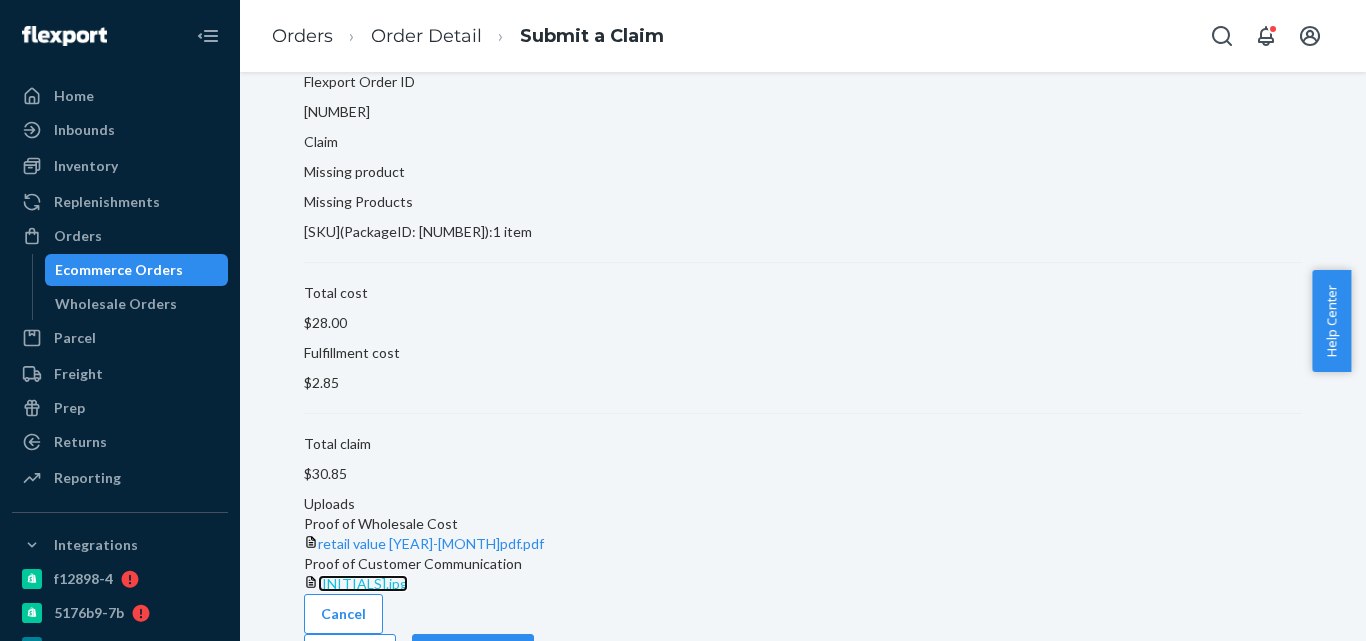 scroll, scrollTop: 216, scrollLeft: 0, axis: vertical 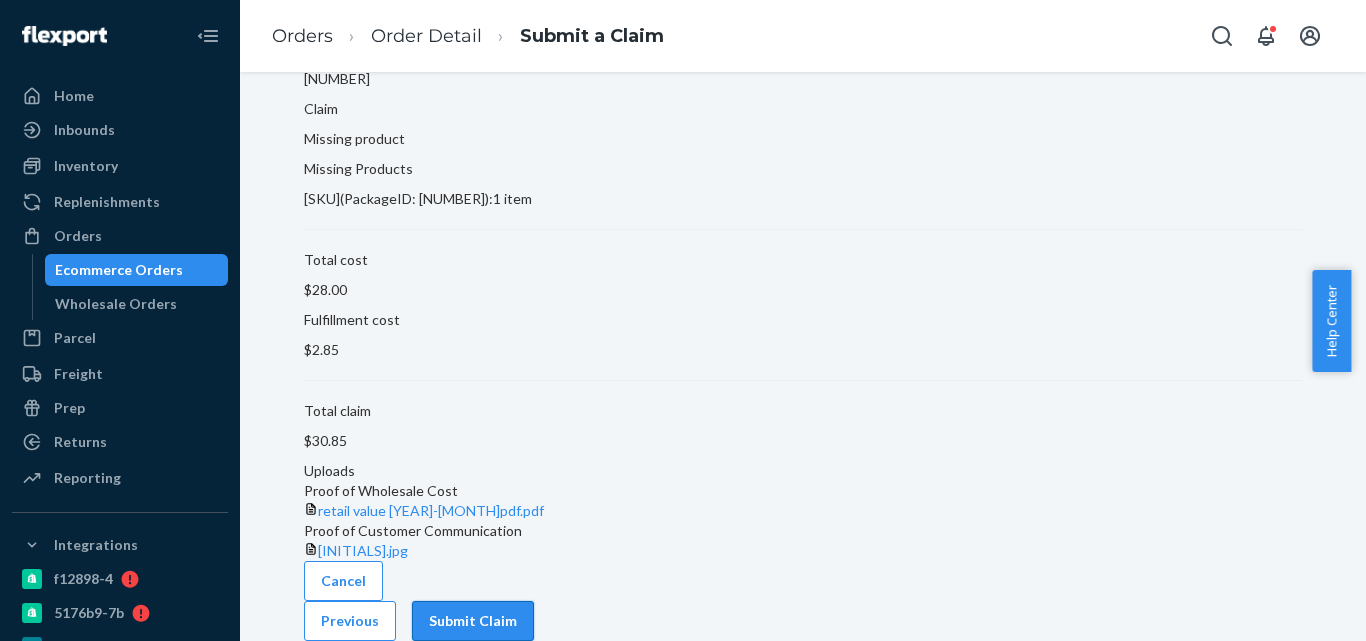 click on "Submit Claim" at bounding box center (473, 621) 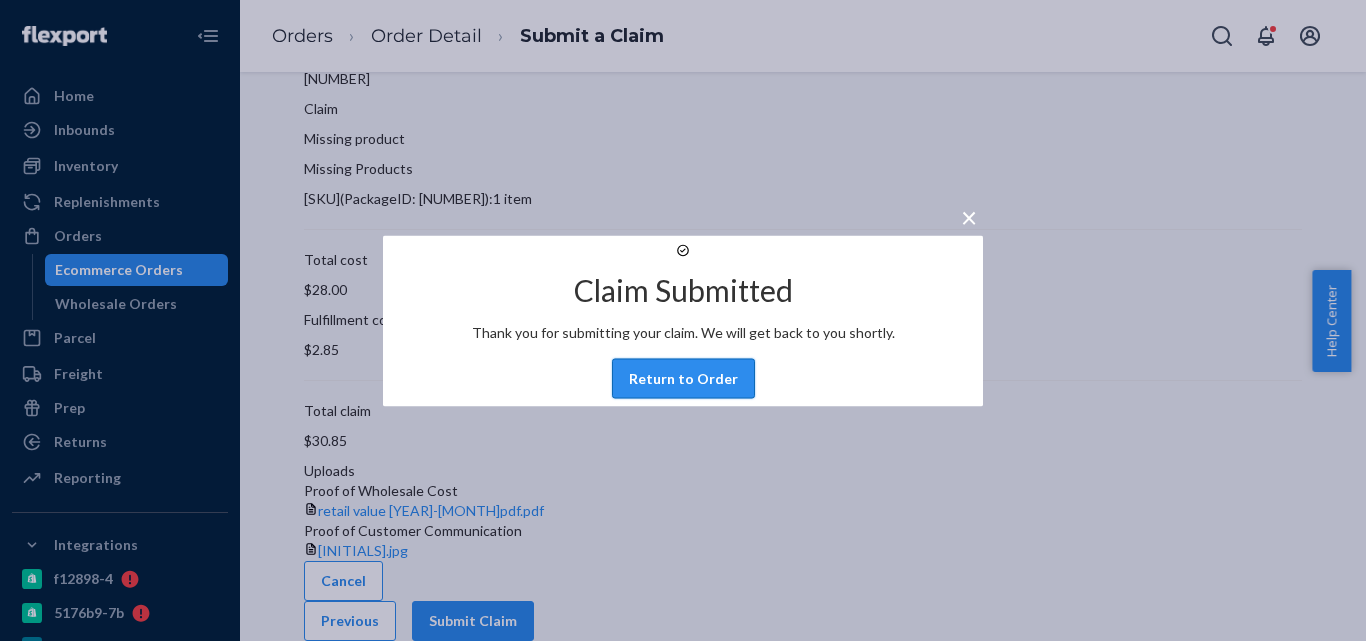 click on "Return to Order" at bounding box center (683, 378) 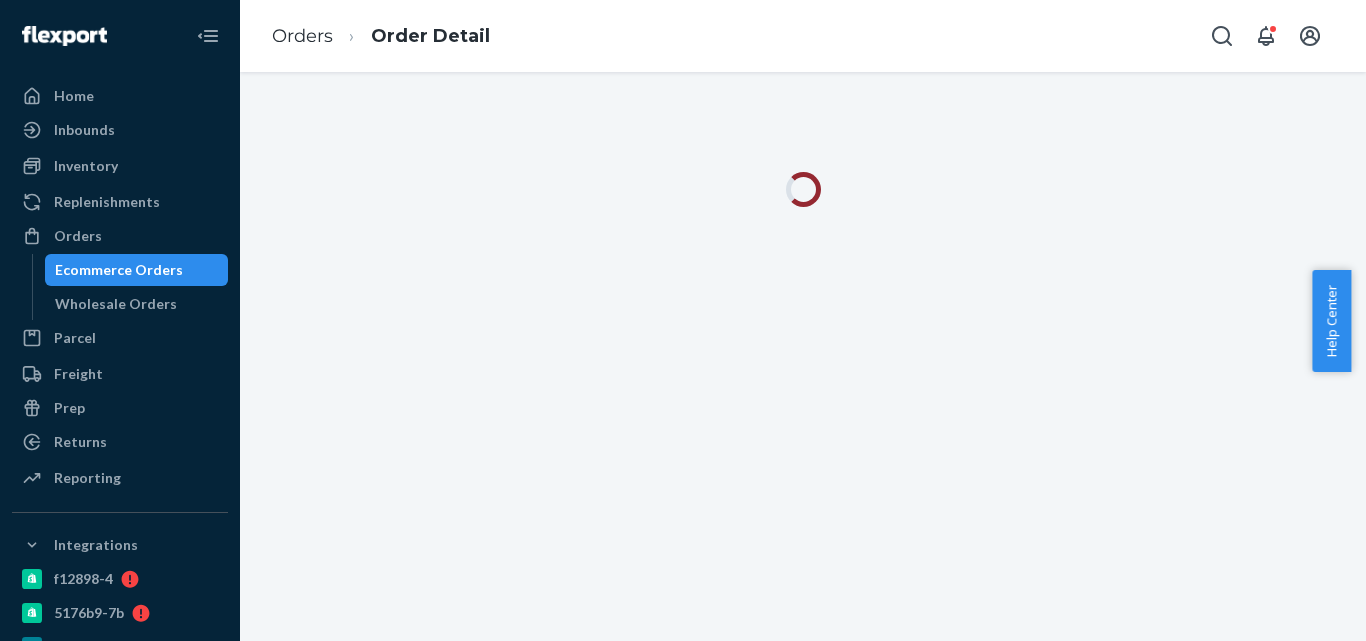 scroll, scrollTop: 0, scrollLeft: 0, axis: both 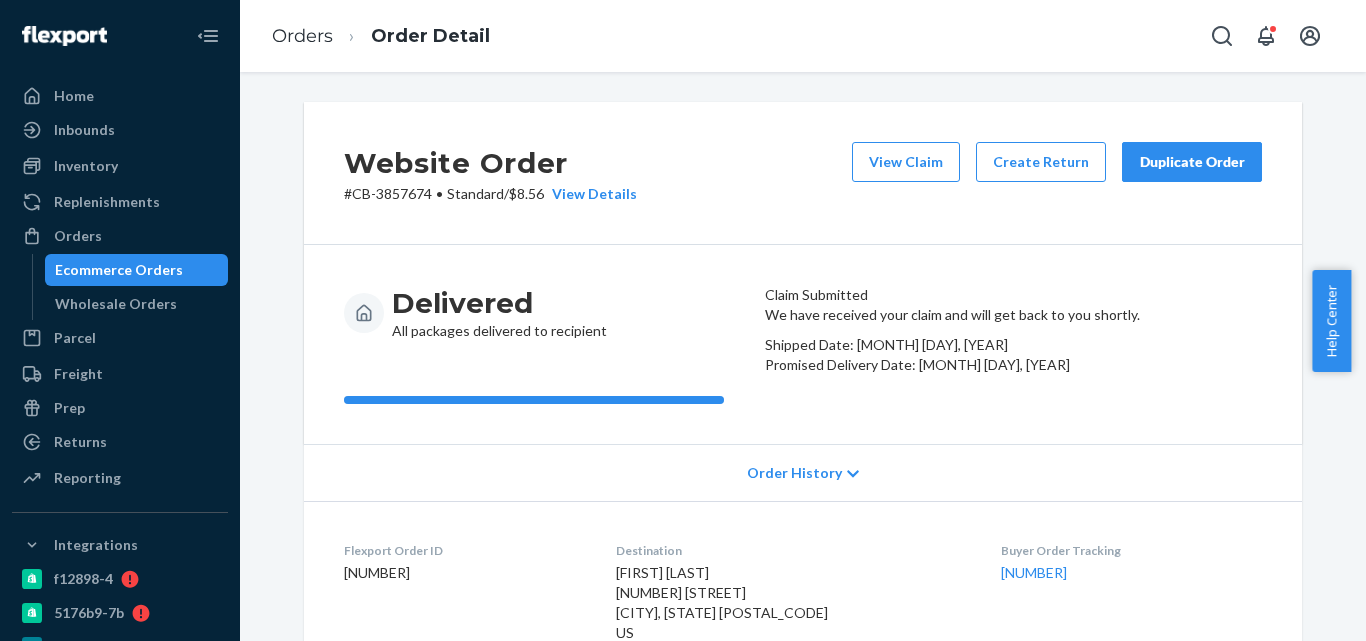 click on "Ecommerce Orders" at bounding box center [137, 270] 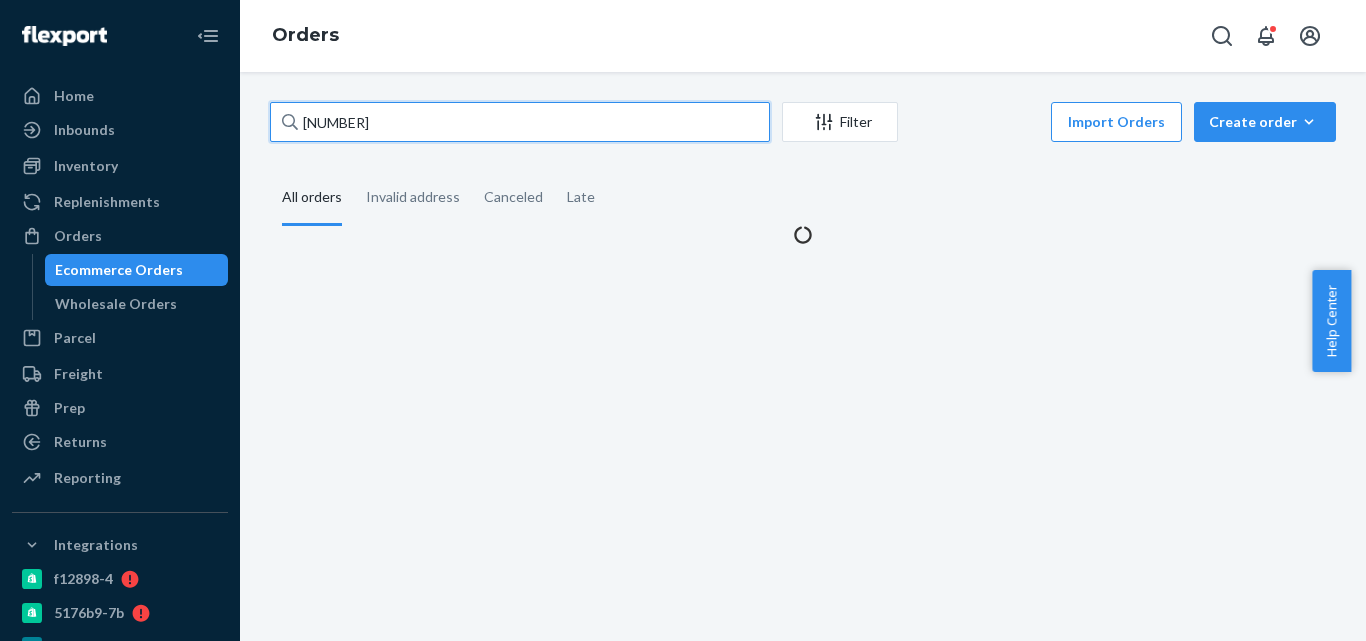 drag, startPoint x: 392, startPoint y: 115, endPoint x: 276, endPoint y: 115, distance: 116 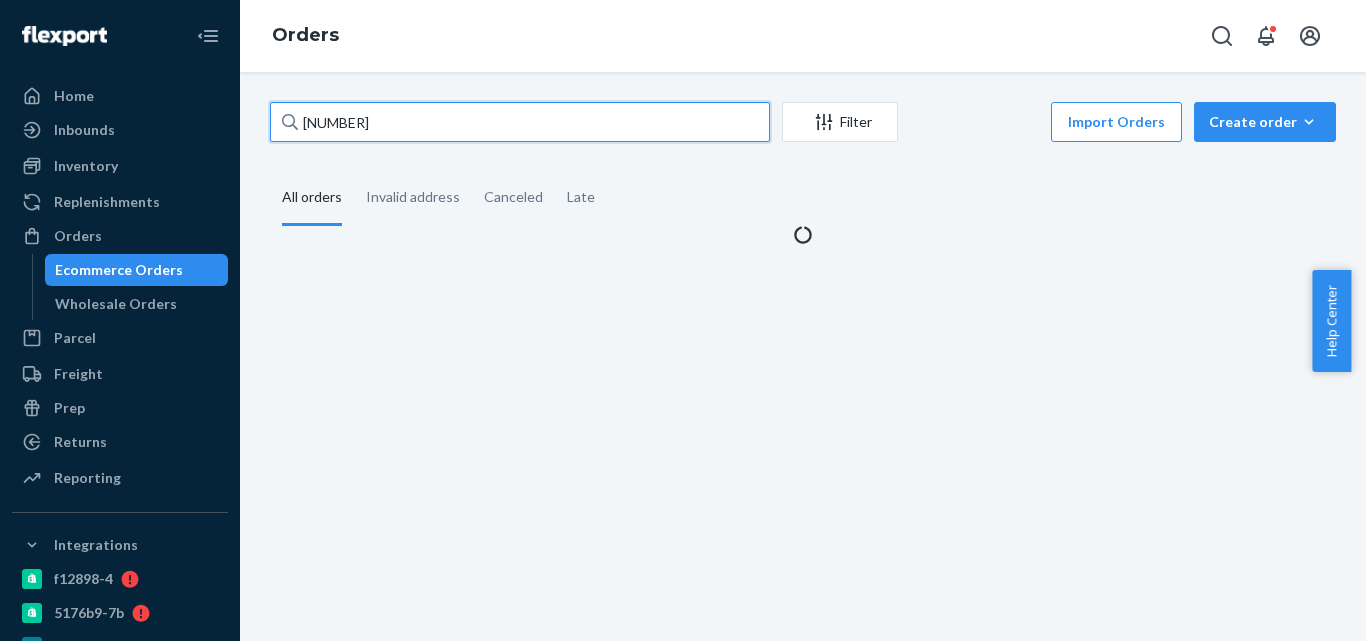 click on "[NUMBER]" at bounding box center [520, 122] 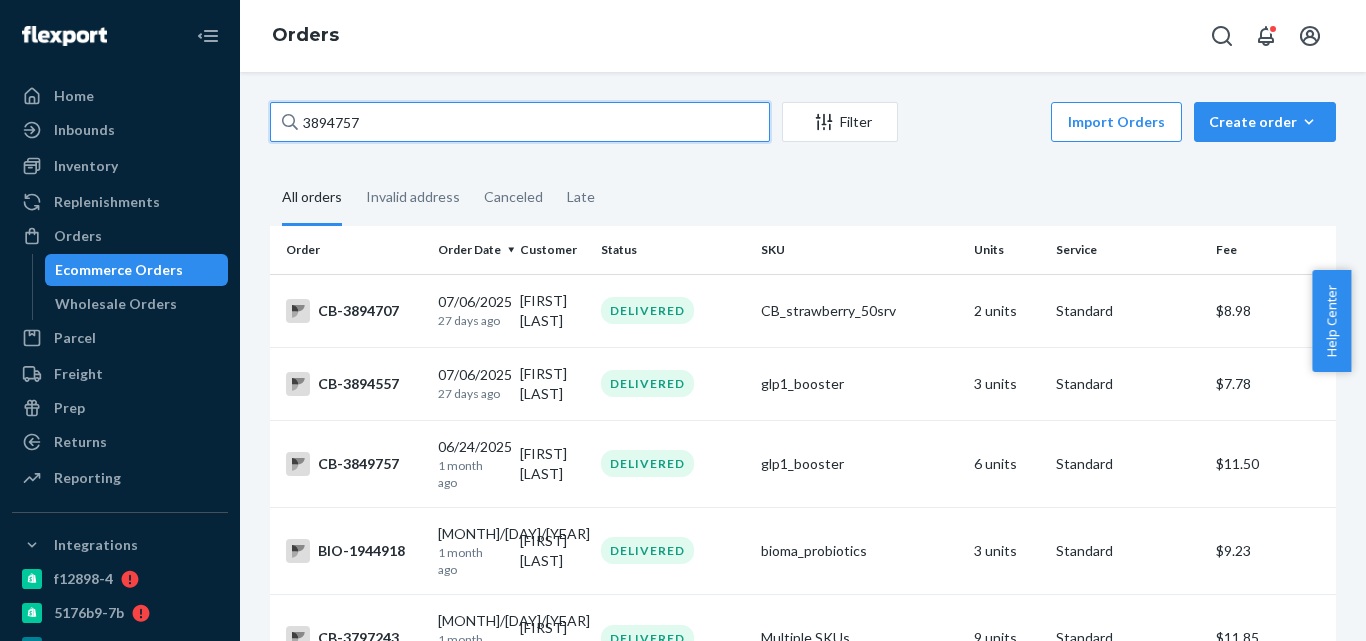 click on "3894757" at bounding box center [520, 122] 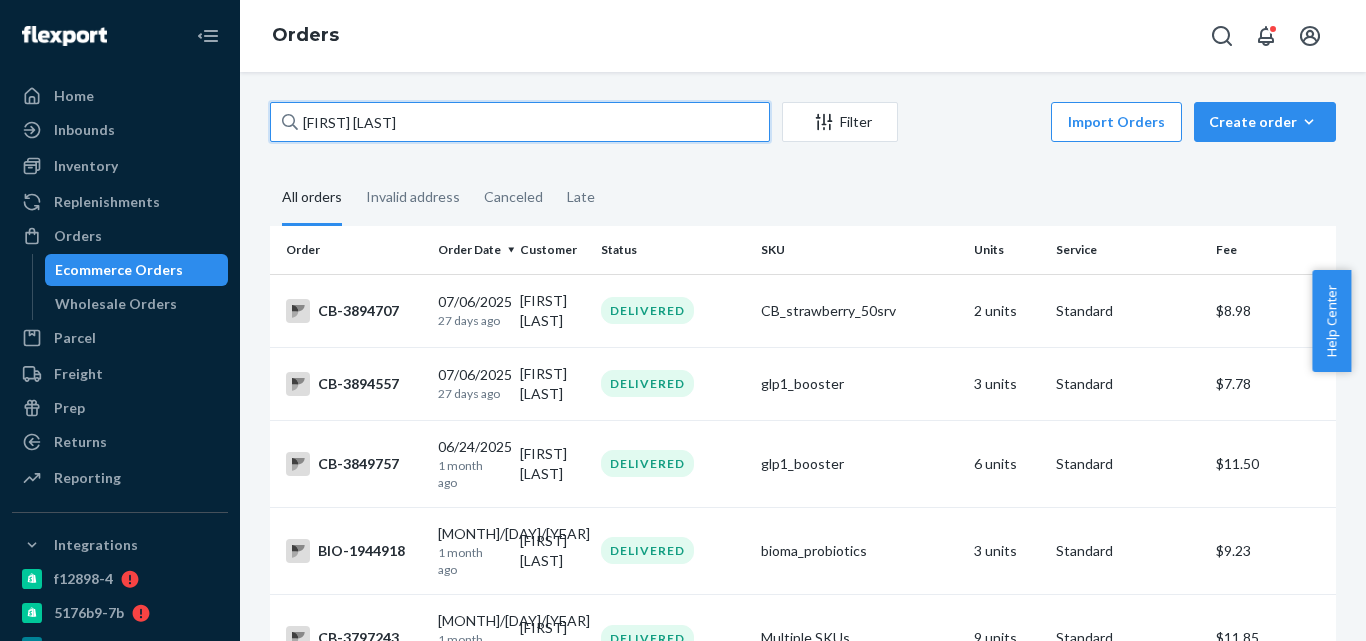 drag, startPoint x: 458, startPoint y: 112, endPoint x: 239, endPoint y: 116, distance: 219.03653 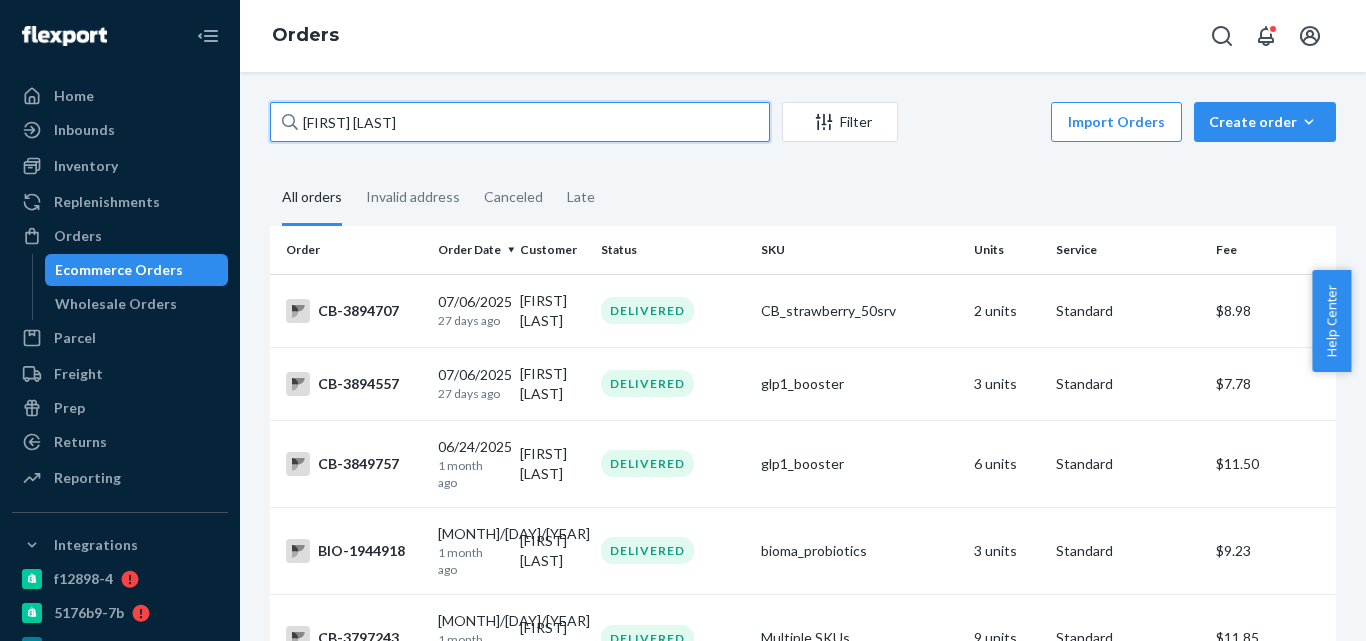click on "Home Inbounds Shipping Plans Problems Inventory Products Branded Packaging Replenishments Orders Ecommerce Orders Wholesale Orders Parcel Parcel orders Integrations Freight Prep Returns All Returns Settings Packages Reporting Reports Analytics Integrations f12898-4 5176b9-7b Amazon Deliverr API 6e639d-fc pulsetto gnzsuz-v5 a76299-82 colon-broom Add Integration Fast Tags Add Fast Tag Settings Talk to Support Help Center Give Feedback Orders [FIRST] [LAST] Filter Import Orders Create order Ecommerce order Removal order All orders Invalid address Canceled Late Order Order Date Customer Status SKU Units Service Fee CB-3894707 07/06/2025 27 days ago [FIRST] [LAST] DELIVERED CB_strawberry_50srv 2 units Standard $8.98 CB-3894557 07/06/2025 27 days ago [FIRST] [LAST] DELIVERED glp1_booster 3 units Standard $7.78 CB-3849757 06/24/2025 1 month ago [FIRST] [LAST] DELIVERED glp1_booster 6 units Standard $11.50 BIO-1944918 06/20/2025 1 month ago [FIRST] [LAST] DELIVERED bioma_probiotics 3 units Standard $9.23 CB-3797243 1" at bounding box center [683, 320] 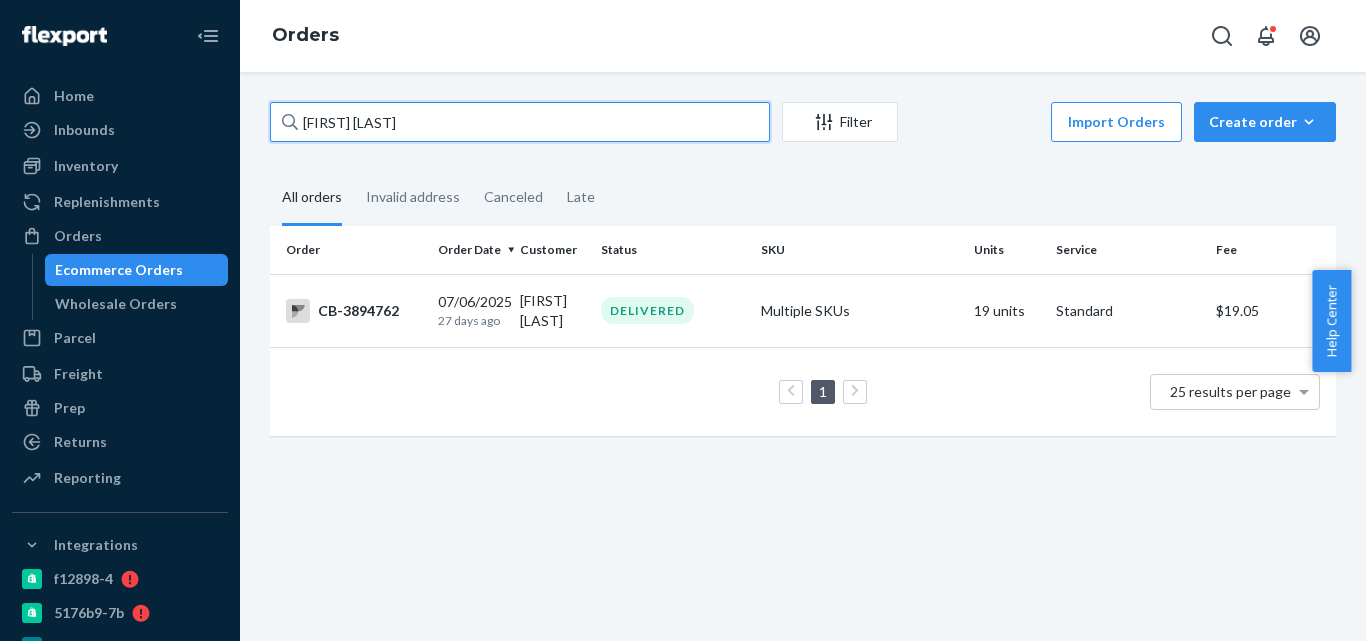type on "[FIRST] [LAST]" 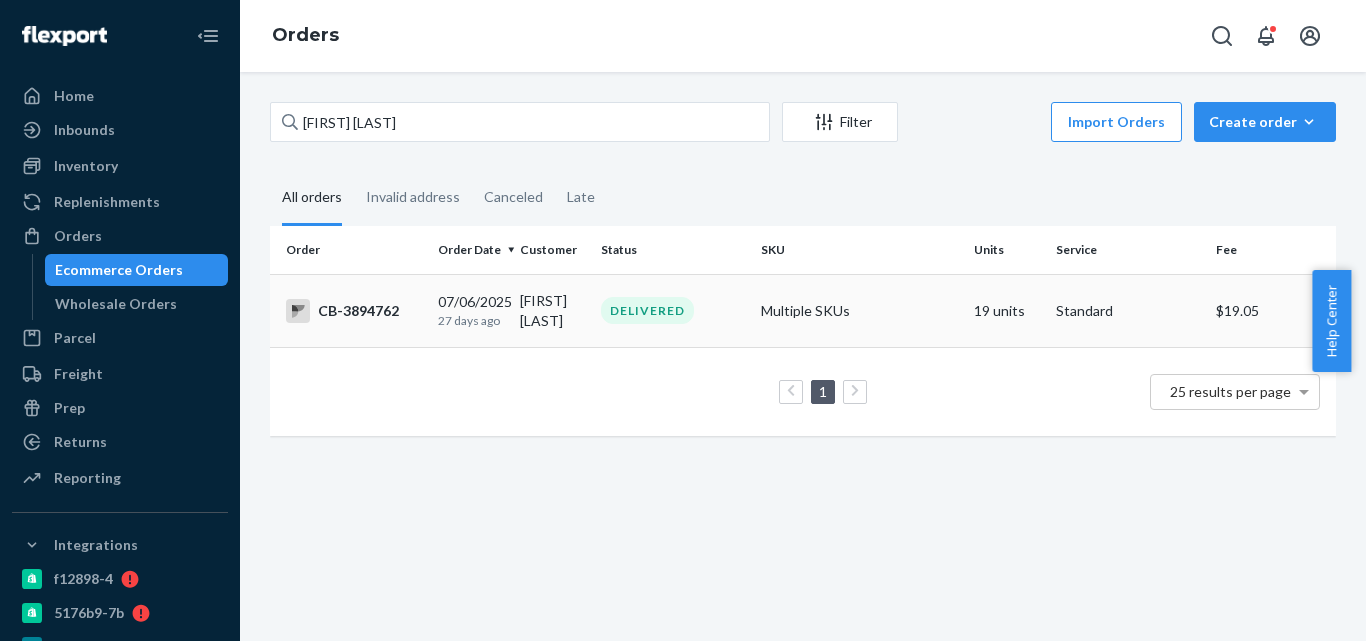 click on "DELIVERED" at bounding box center [673, 310] 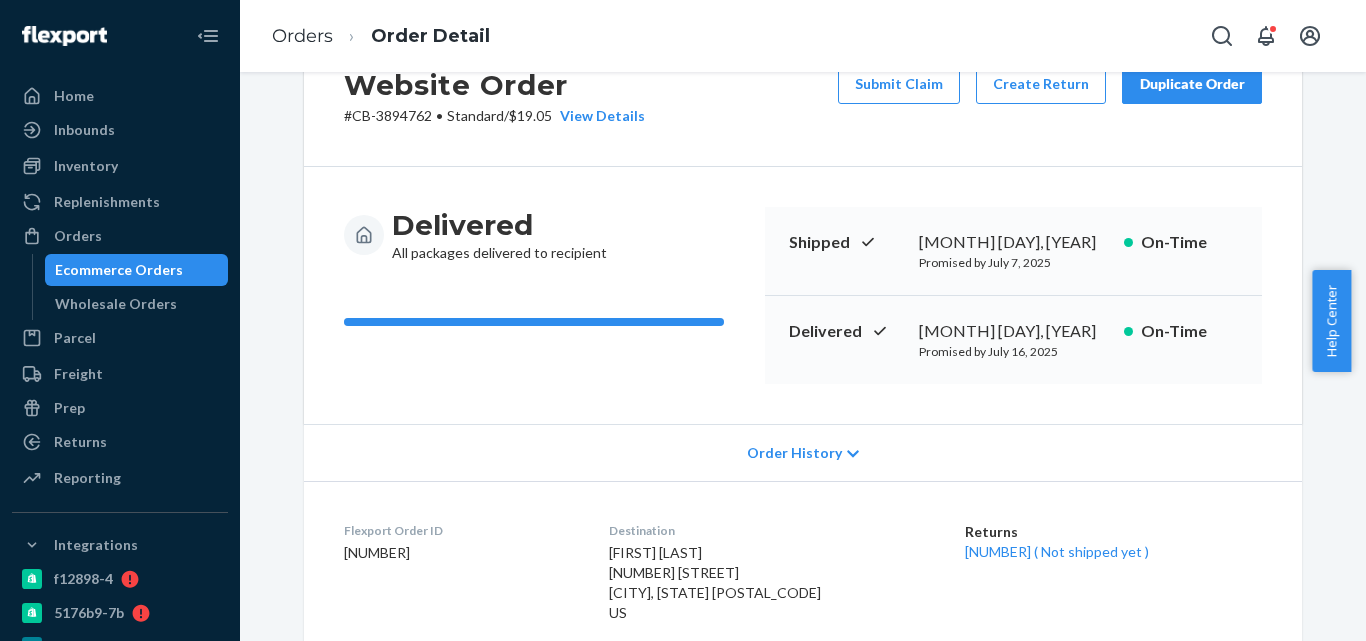 scroll, scrollTop: 100, scrollLeft: 0, axis: vertical 